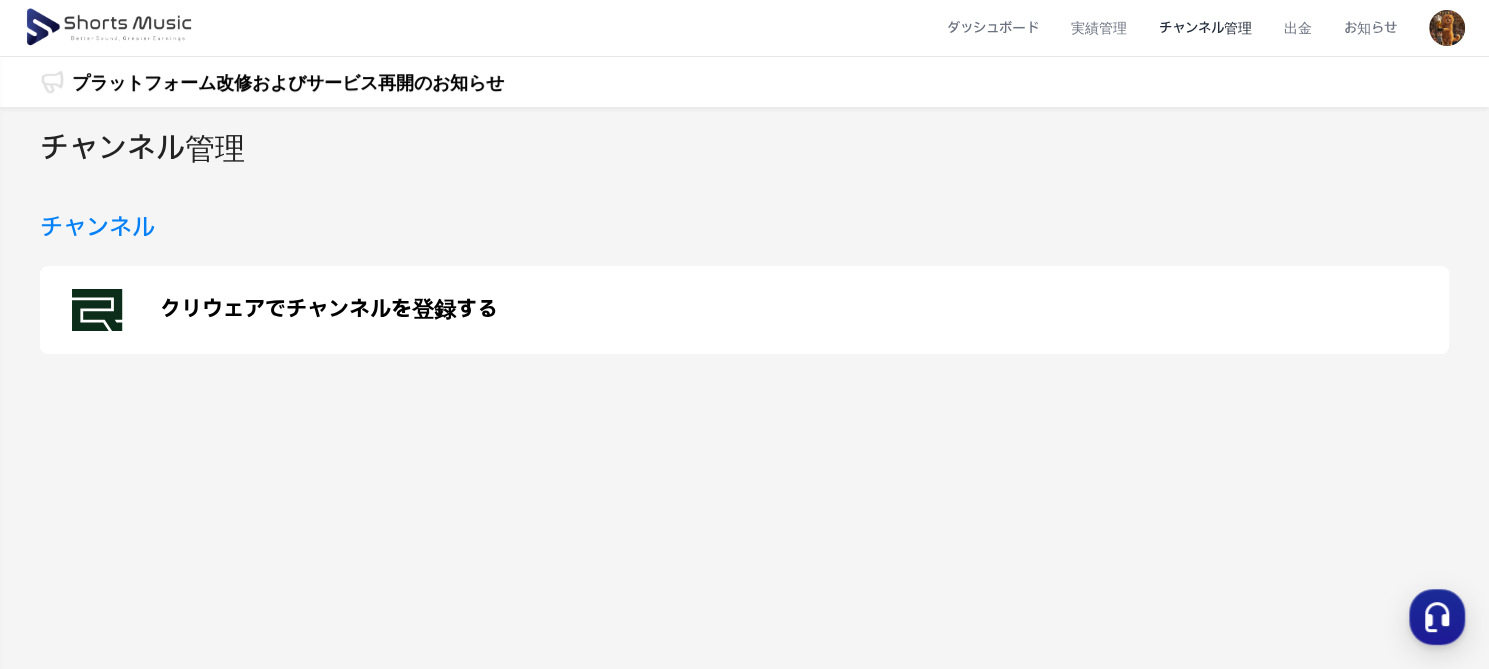 scroll, scrollTop: 0, scrollLeft: 0, axis: both 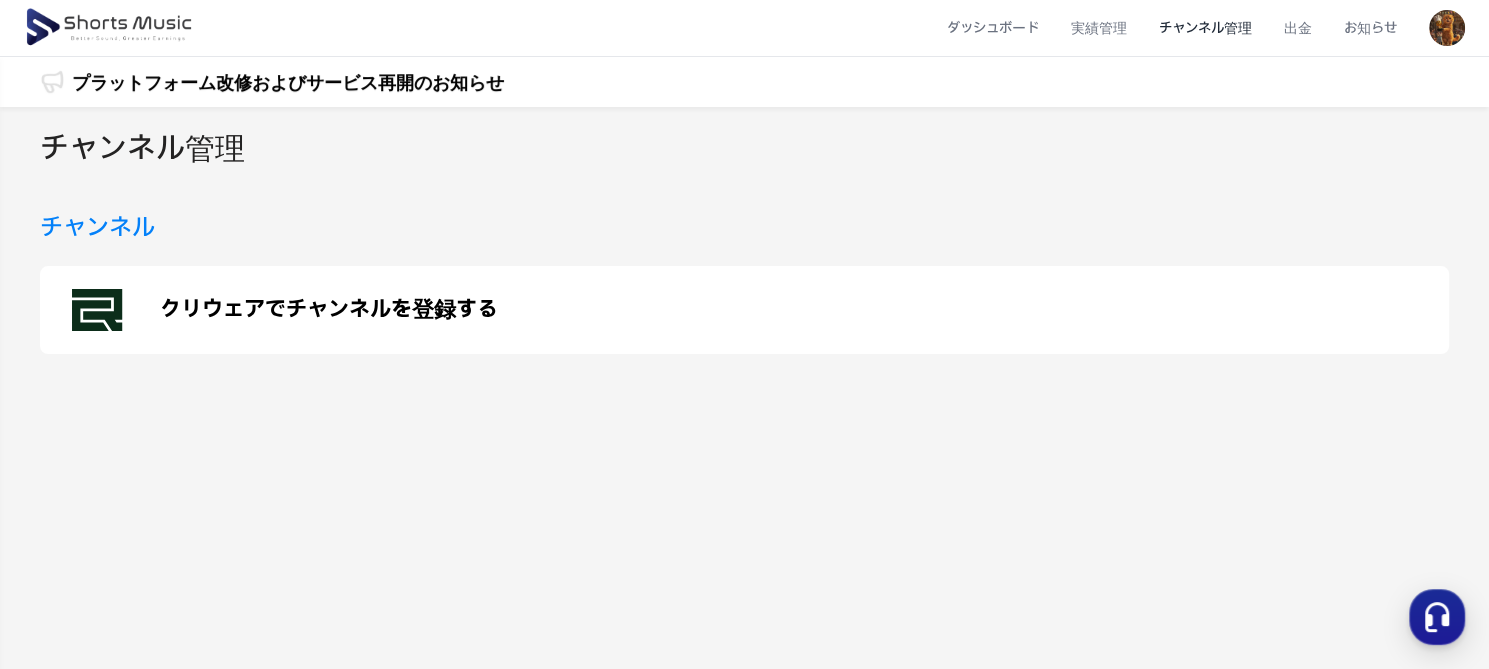 click on "チャンネル" at bounding box center [97, 228] 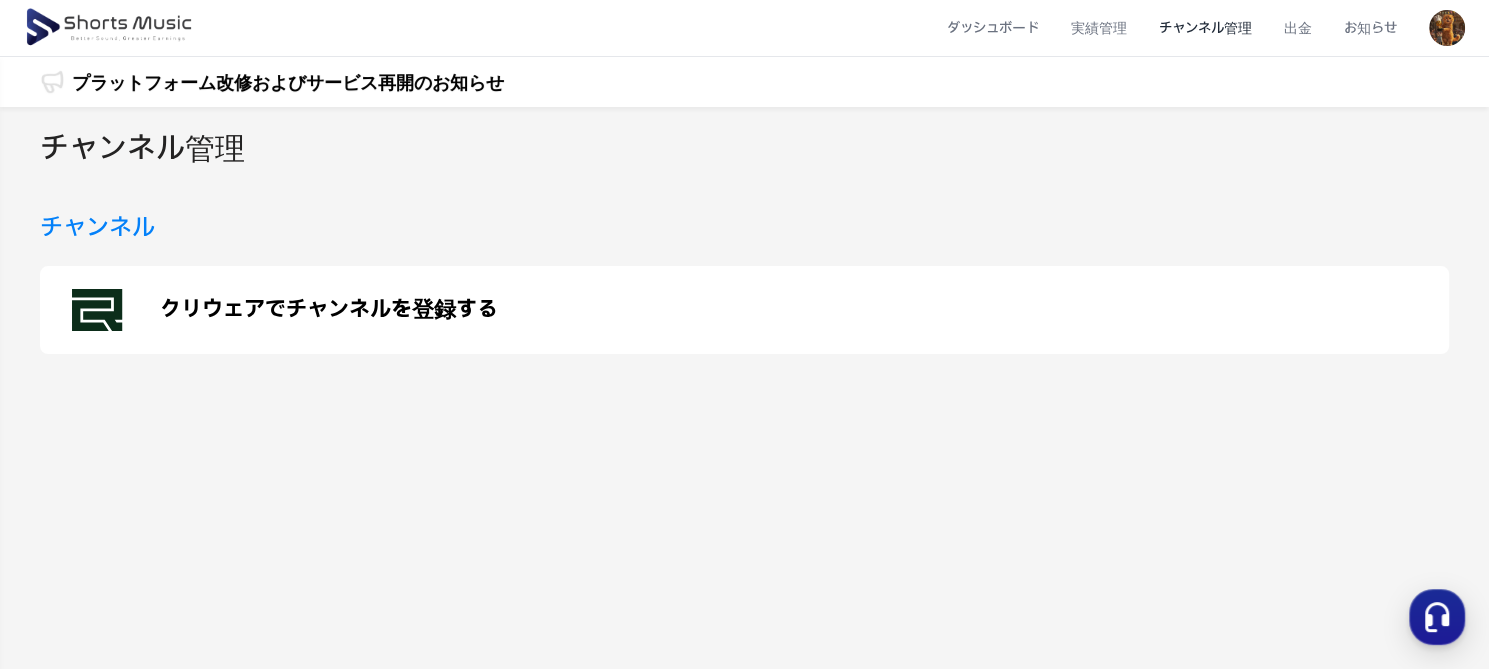 click on "チャンネル" at bounding box center (97, 228) 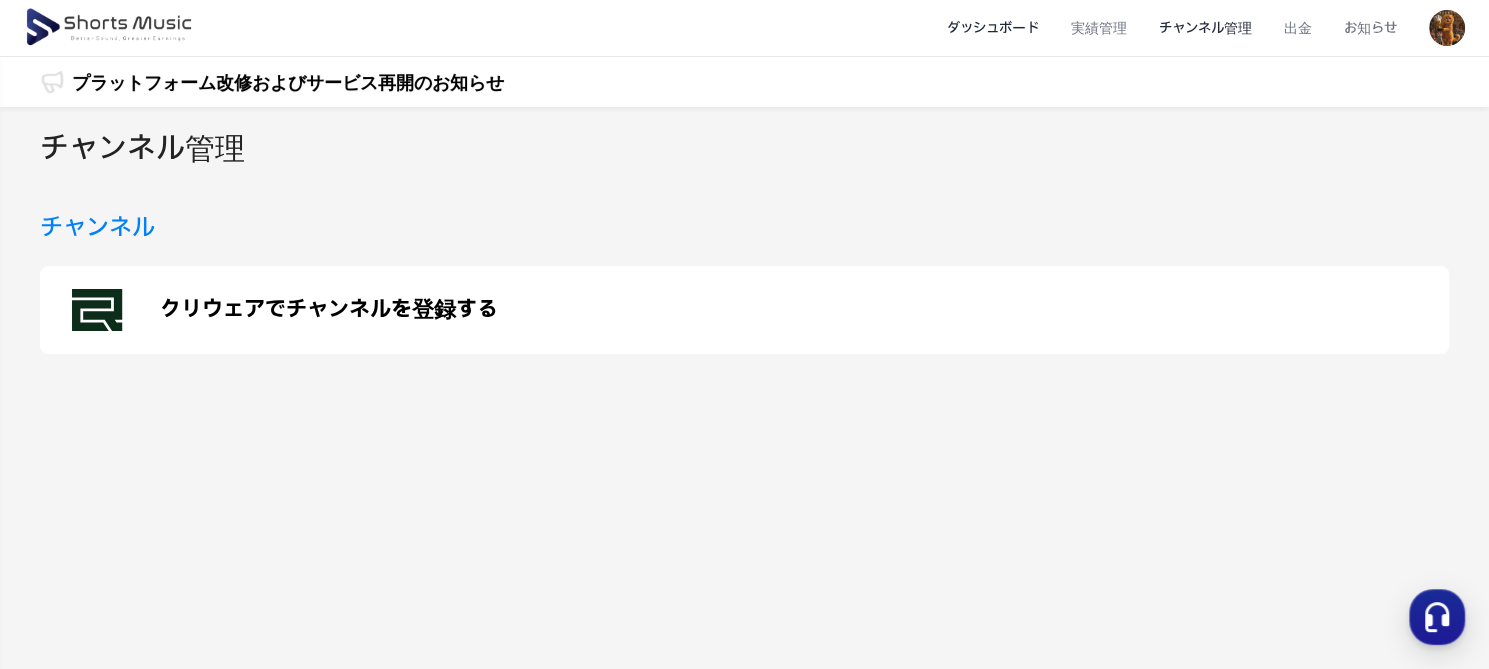 click on "ダッシュボード" at bounding box center (993, 28) 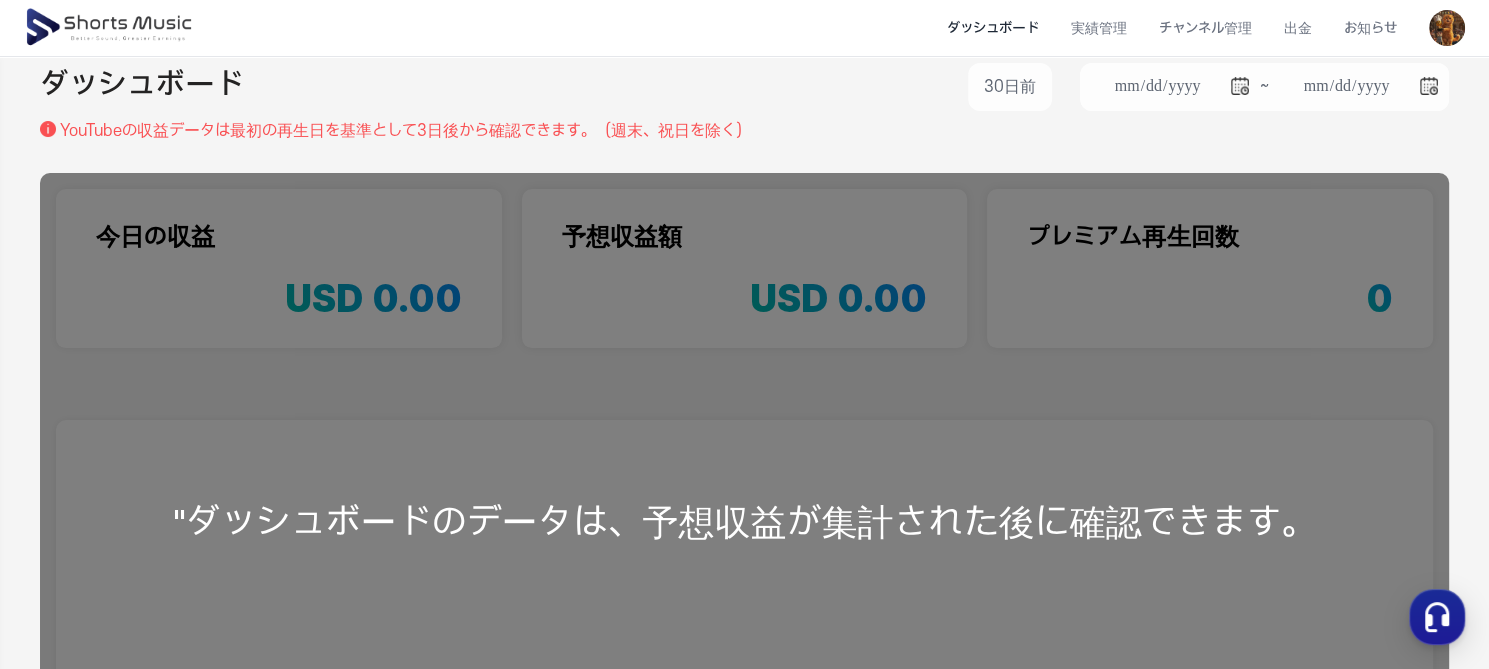 scroll, scrollTop: 0, scrollLeft: 0, axis: both 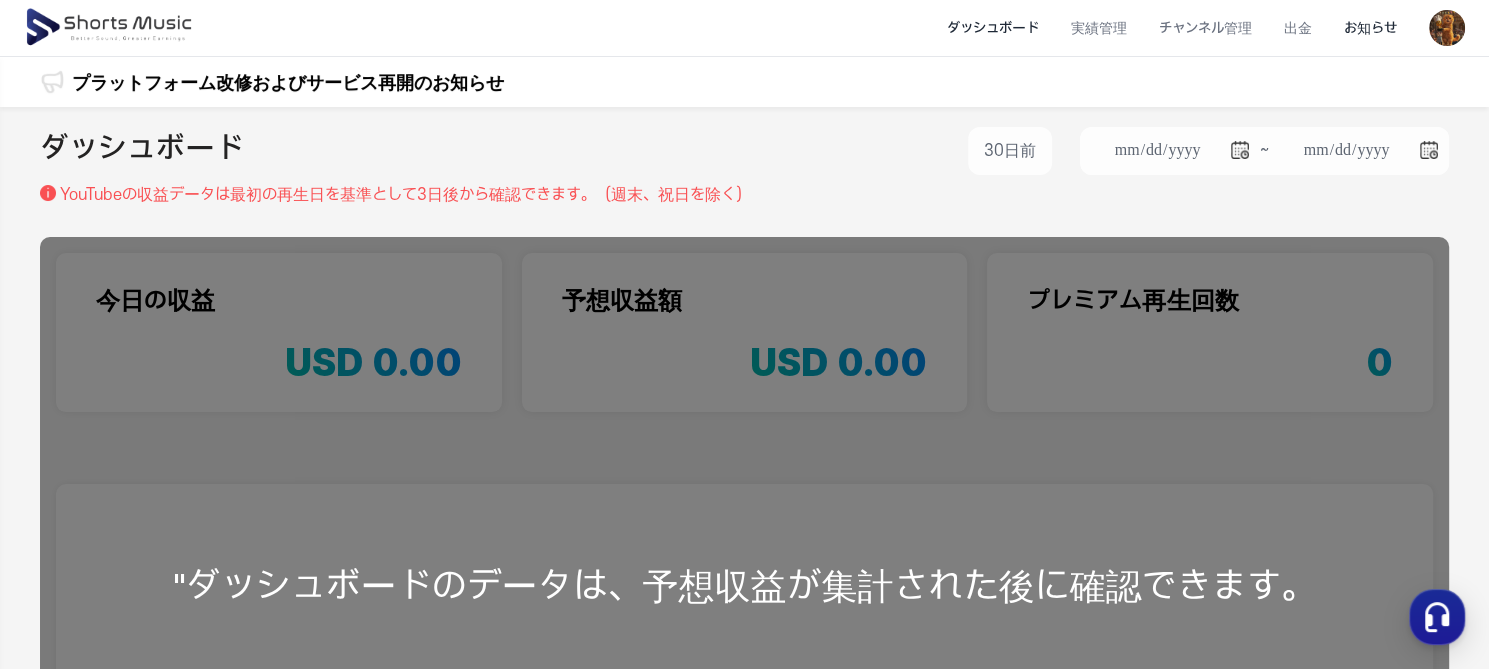 click on "お知らせ" at bounding box center (1370, 28) 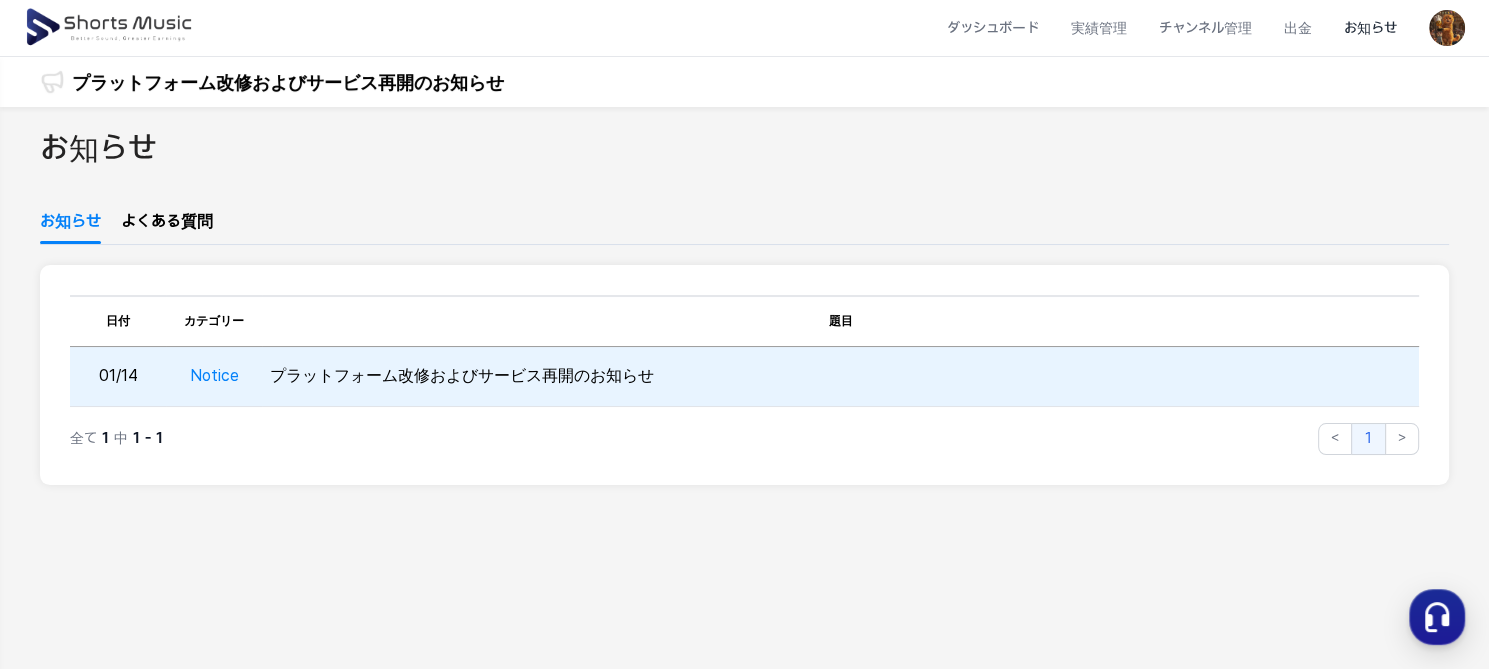 click on "Notice" at bounding box center [214, 377] 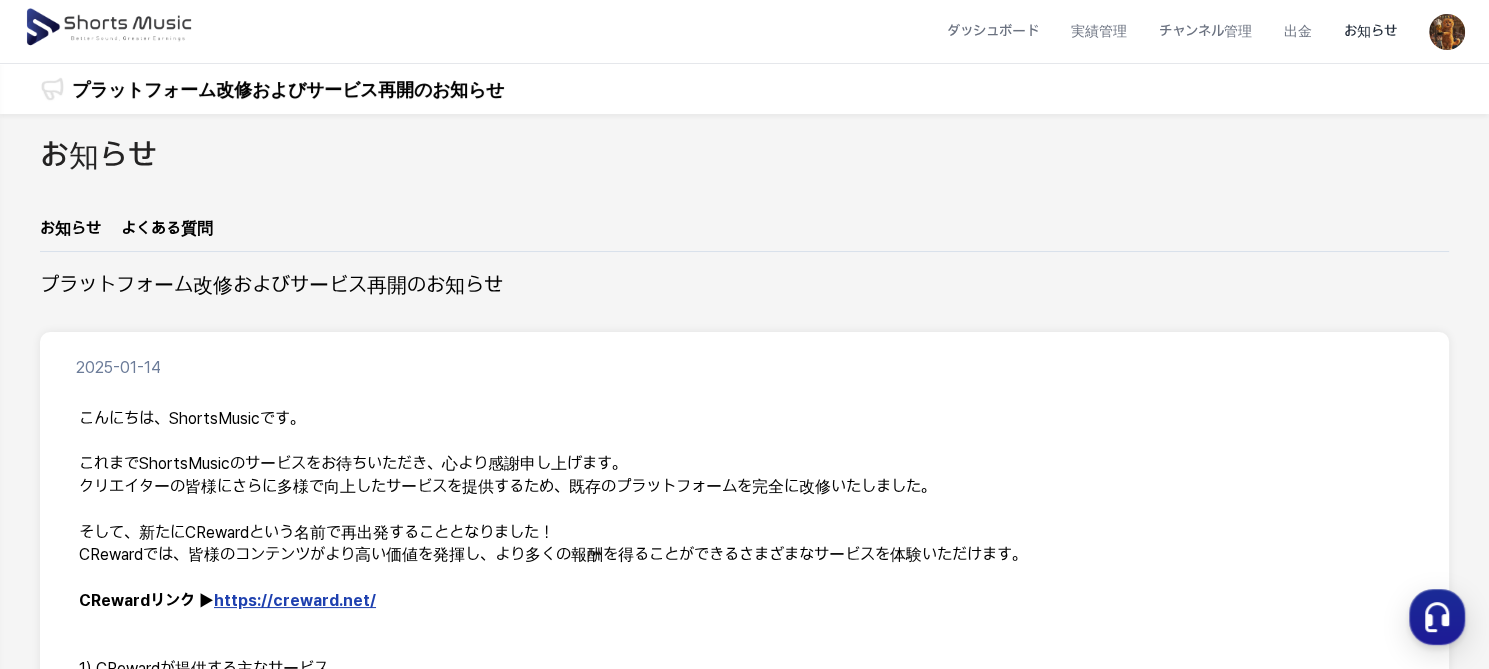 click on "よくある質問" at bounding box center (167, 234) 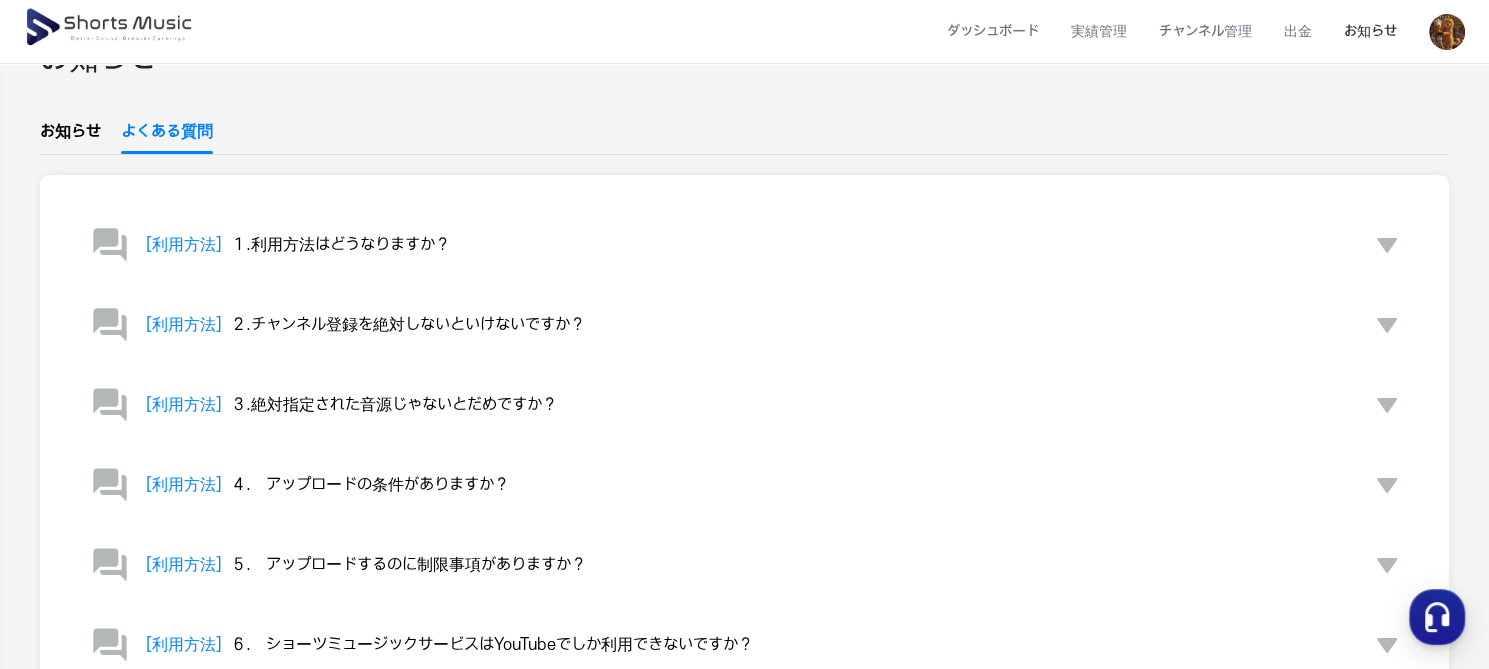 scroll, scrollTop: 0, scrollLeft: 0, axis: both 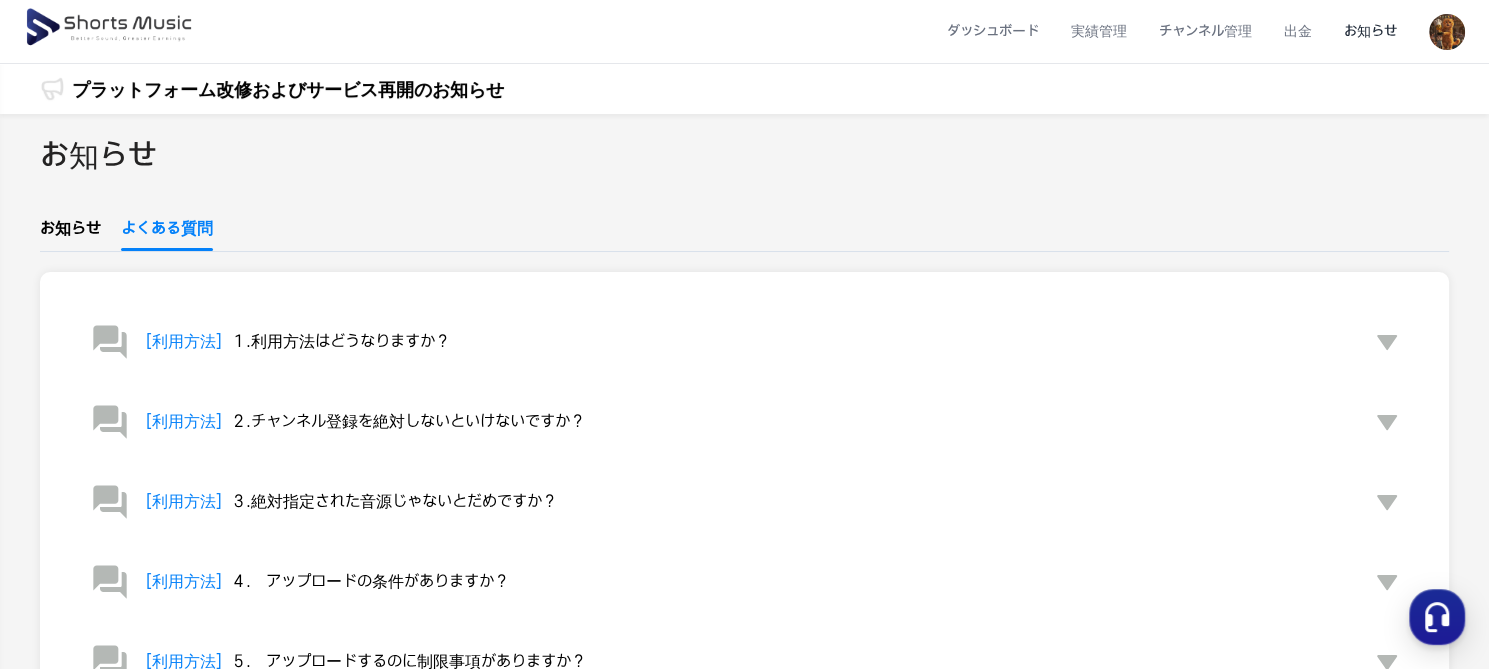 click on "[利用方法]" at bounding box center [180, 342] 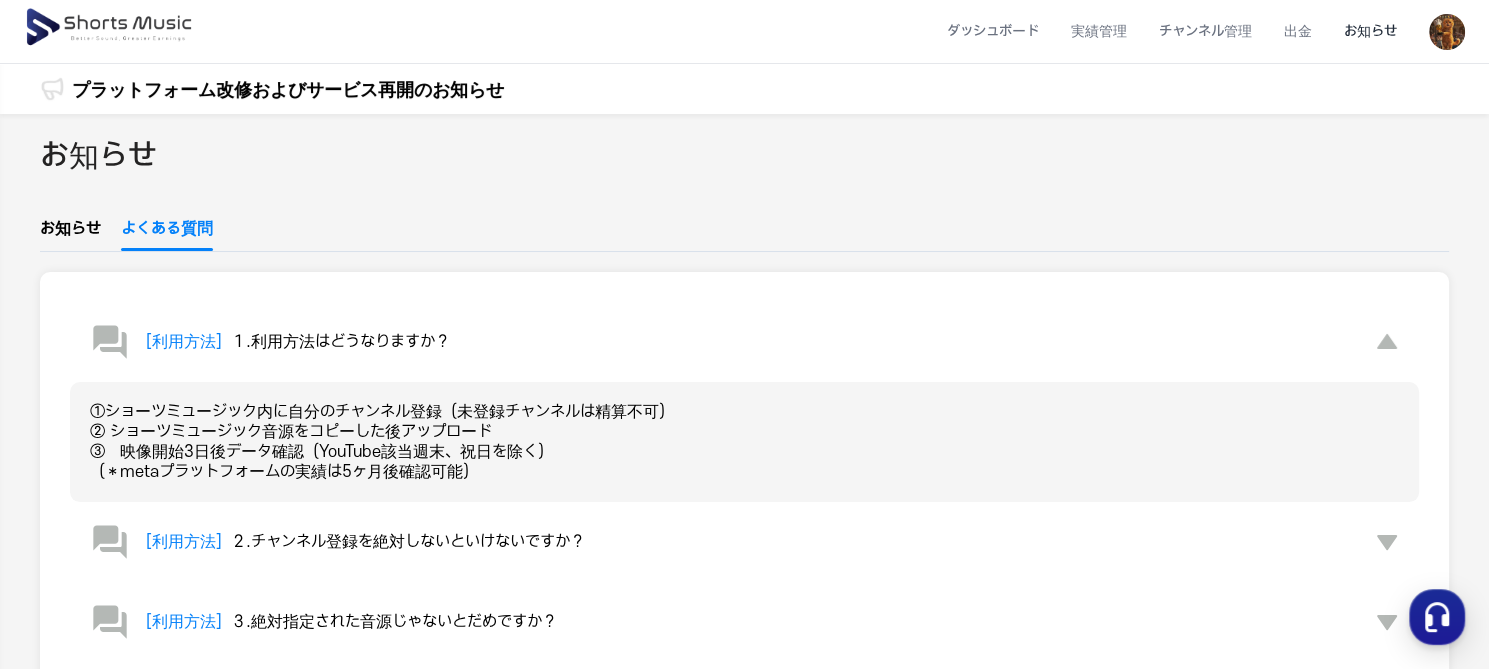 click on "お知らせ" at bounding box center [1370, 31] 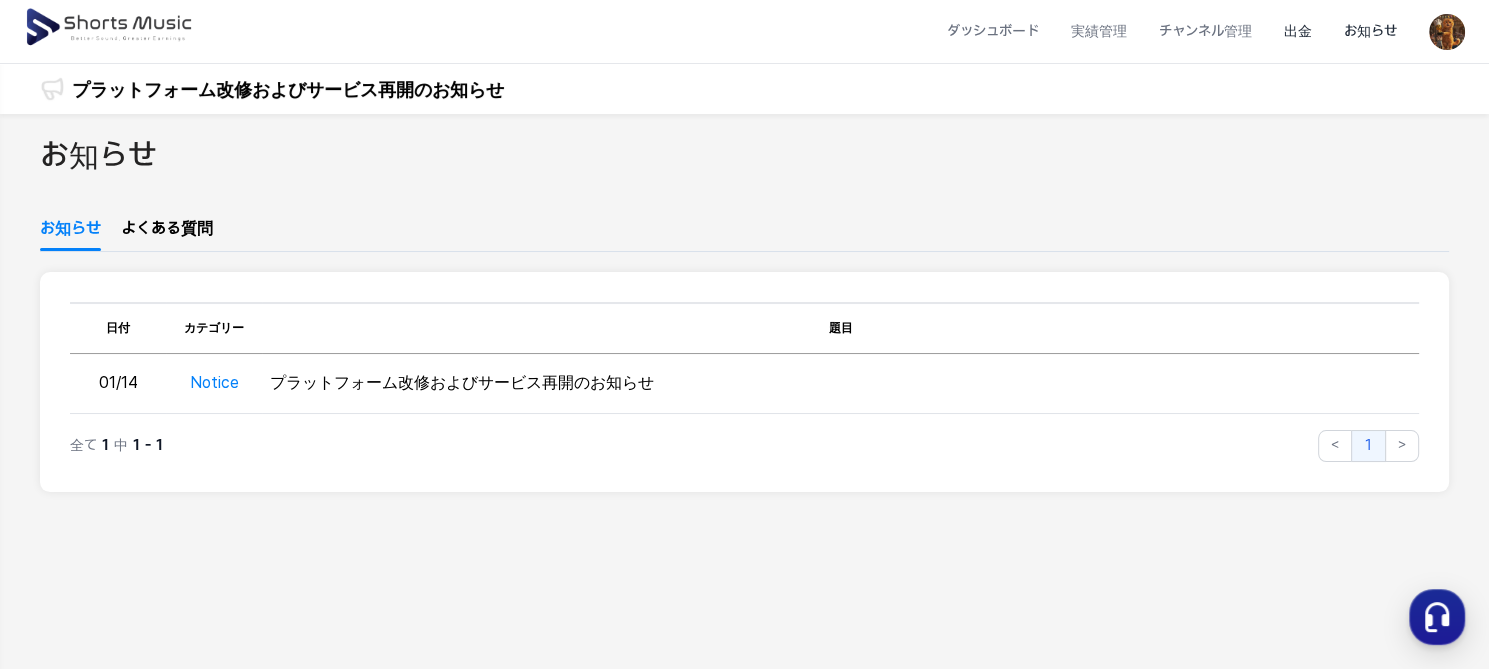 click on "出金" at bounding box center (1298, 31) 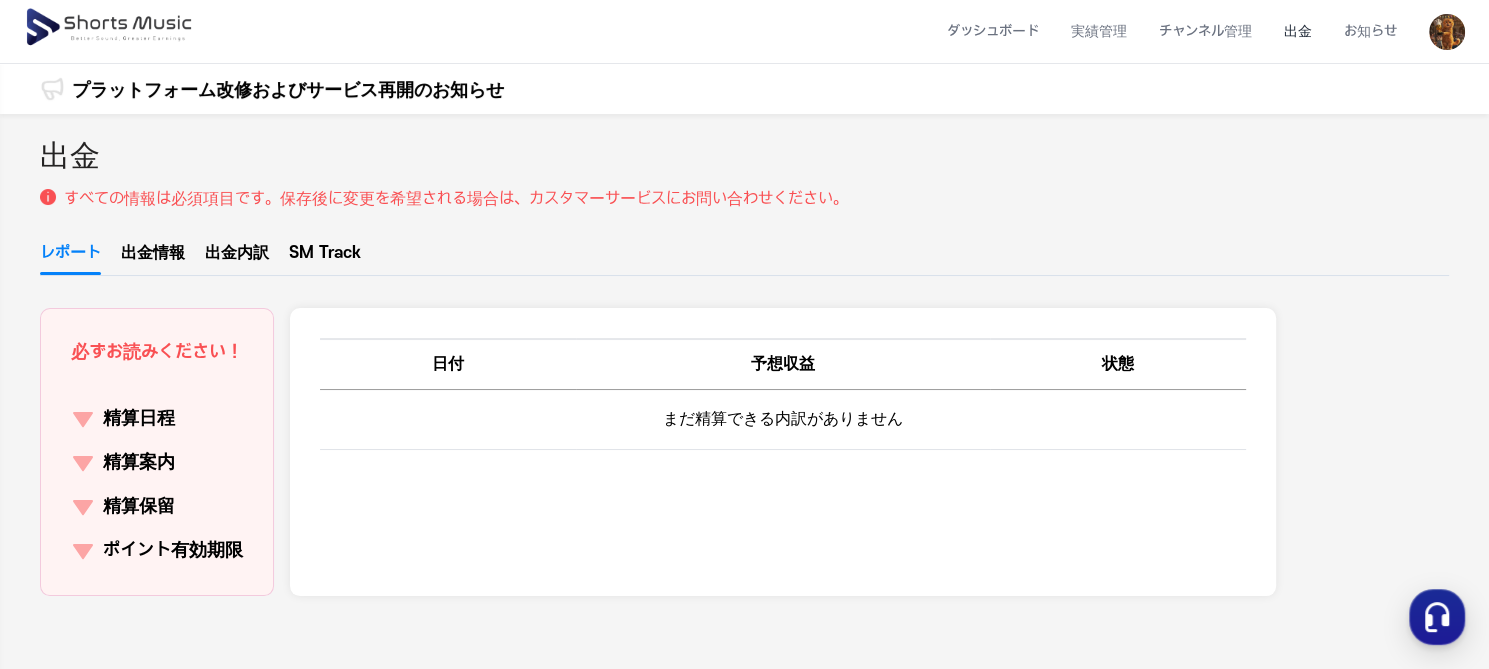 click at bounding box center (1447, 32) 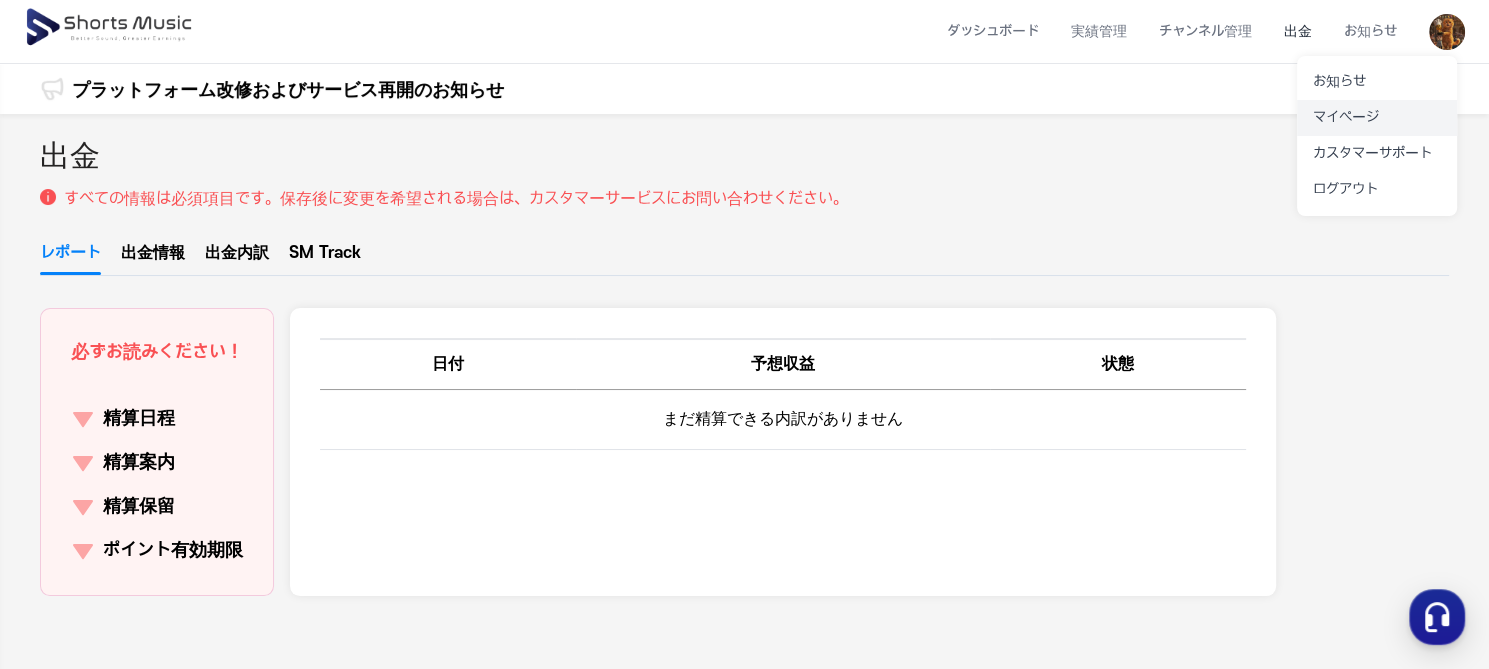 click on "マイページ" at bounding box center [1377, 118] 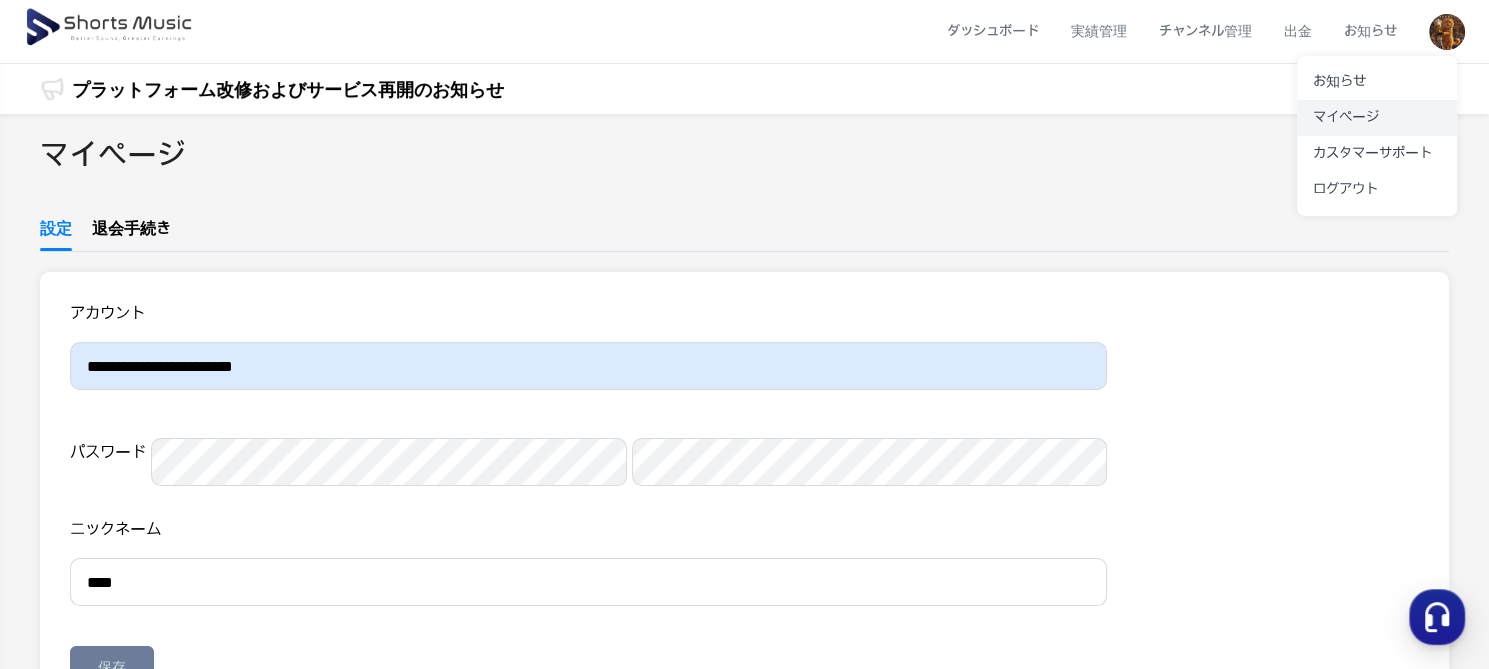 click on "マイページ" at bounding box center (1377, 118) 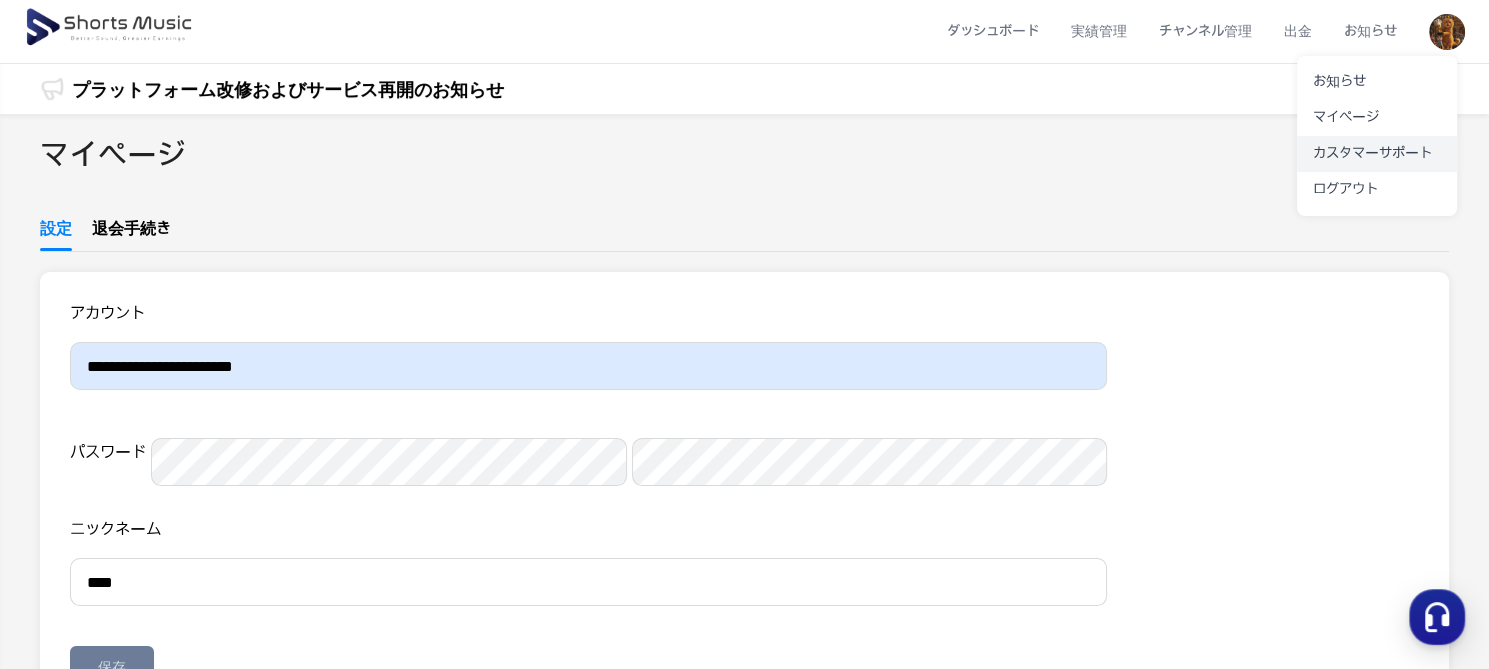 click on "カスタマーサポート" at bounding box center [1377, 154] 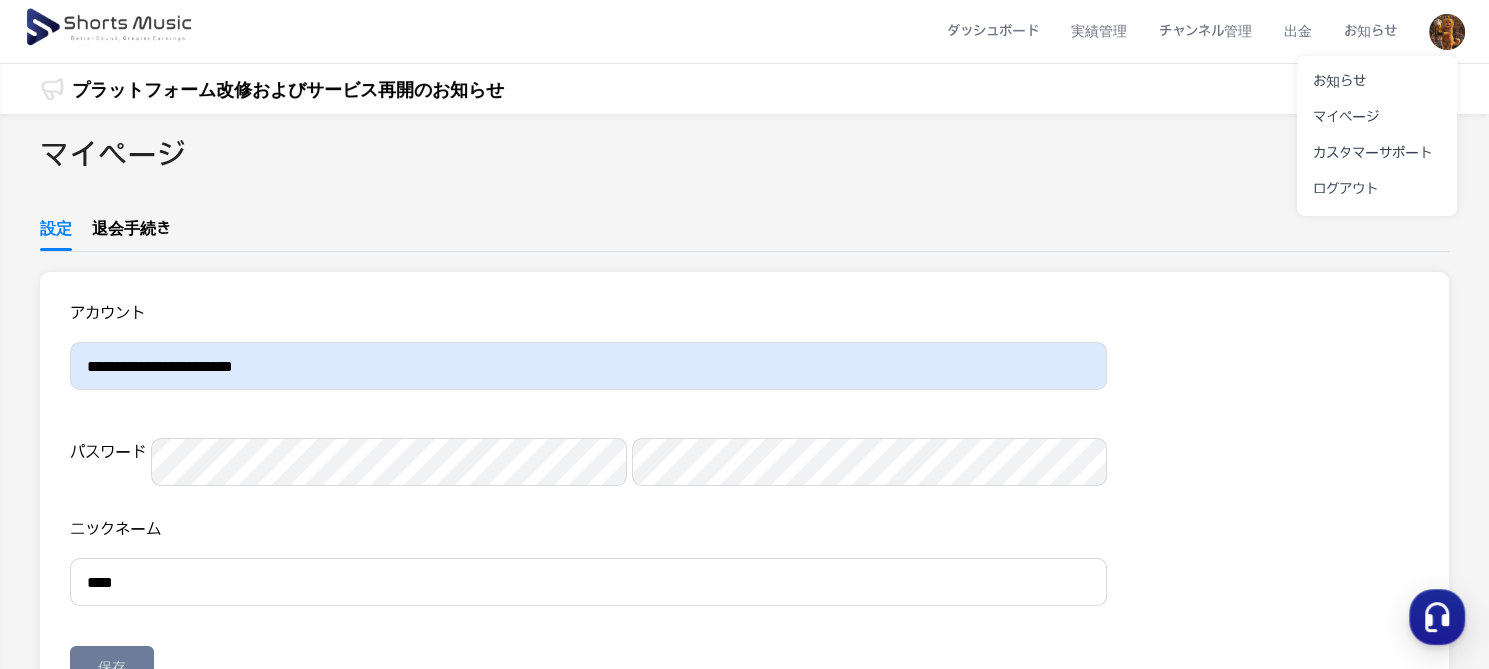 click at bounding box center (744, 334) 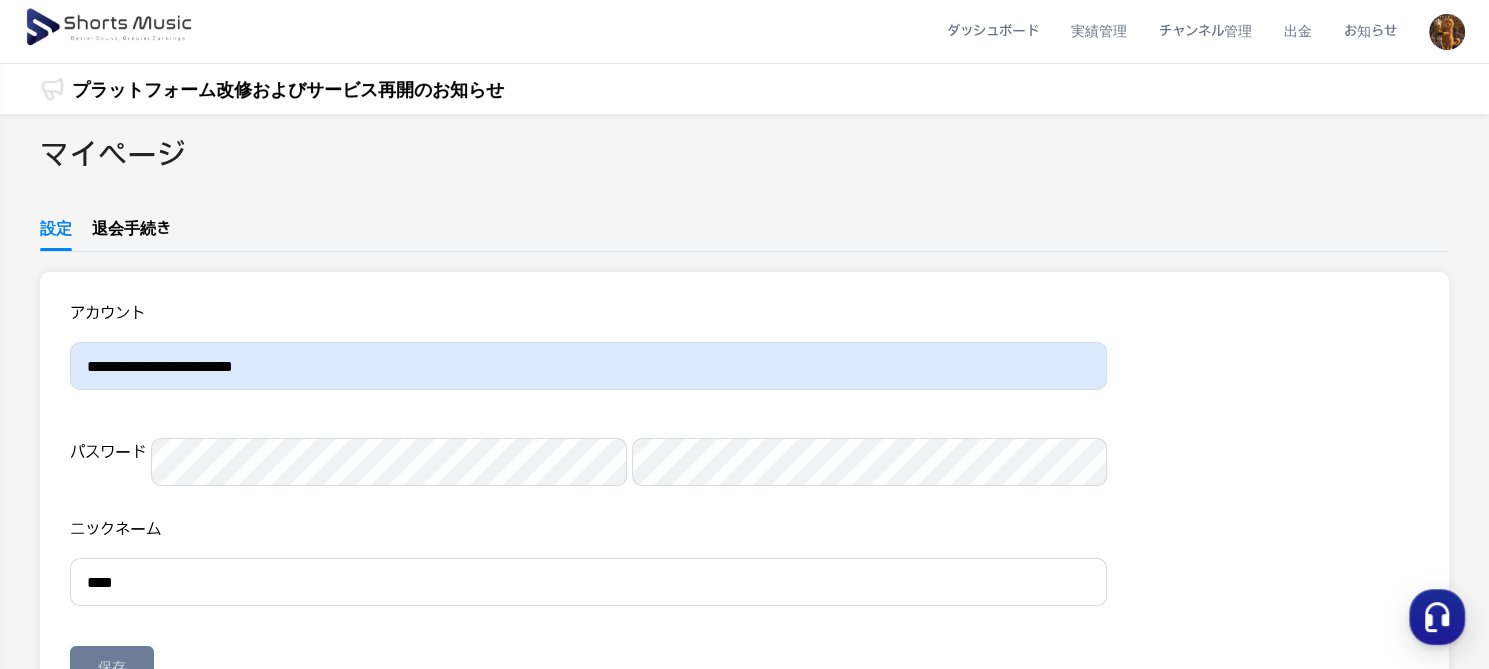 click at bounding box center [1447, 32] 